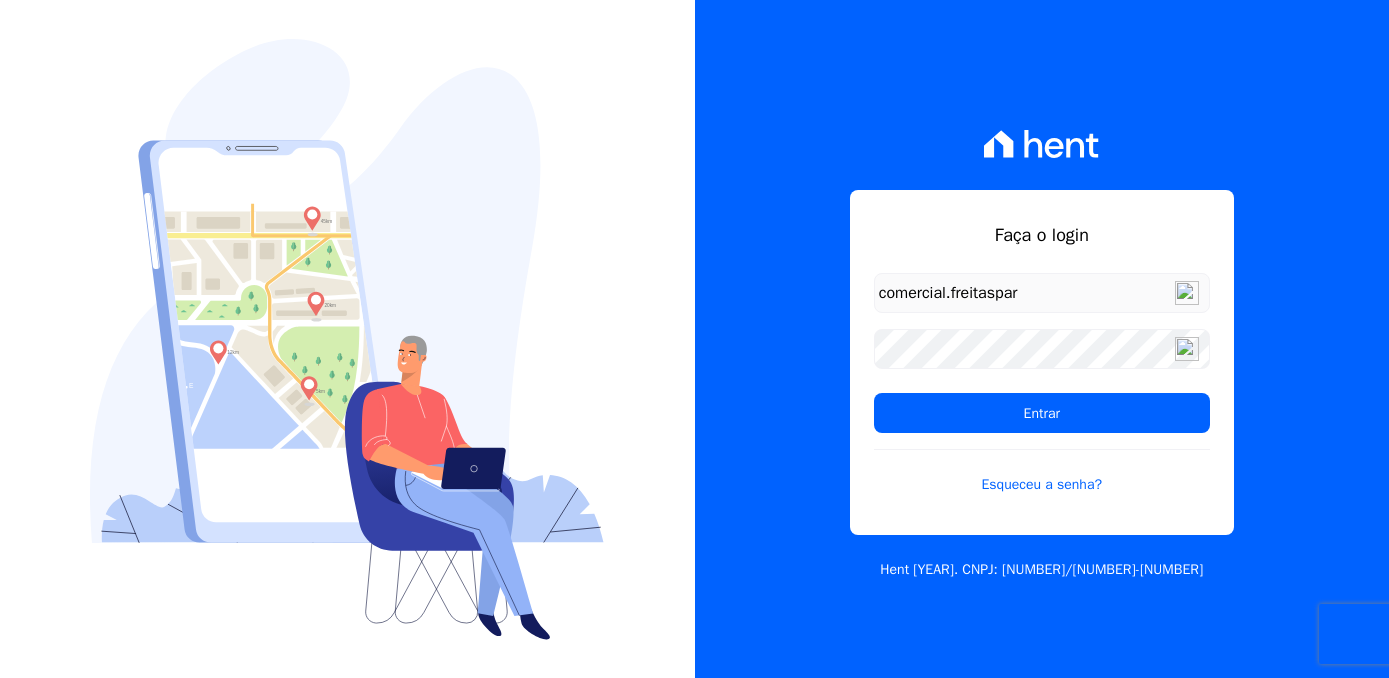 scroll, scrollTop: 0, scrollLeft: 0, axis: both 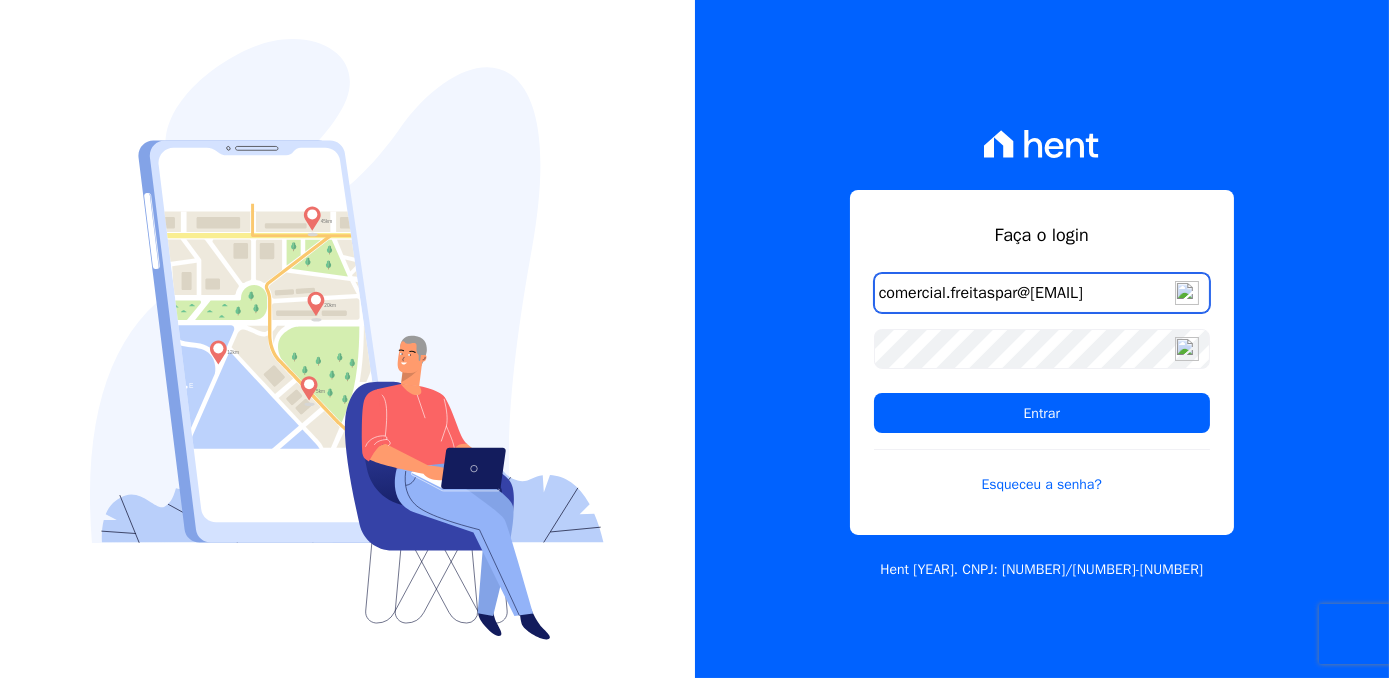 click on "comercial.freitaspar@[EMAIL]" at bounding box center (1042, 293) 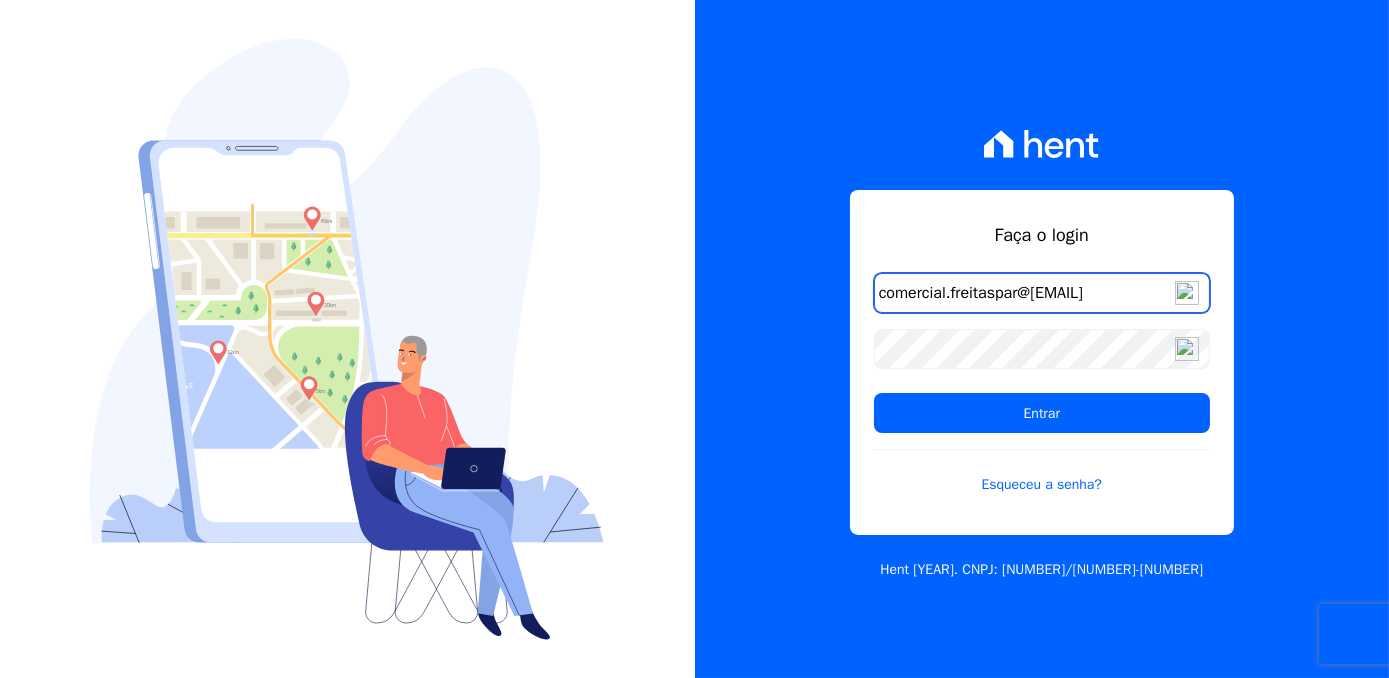 type on "comercial.freitaspar@[EMAIL]" 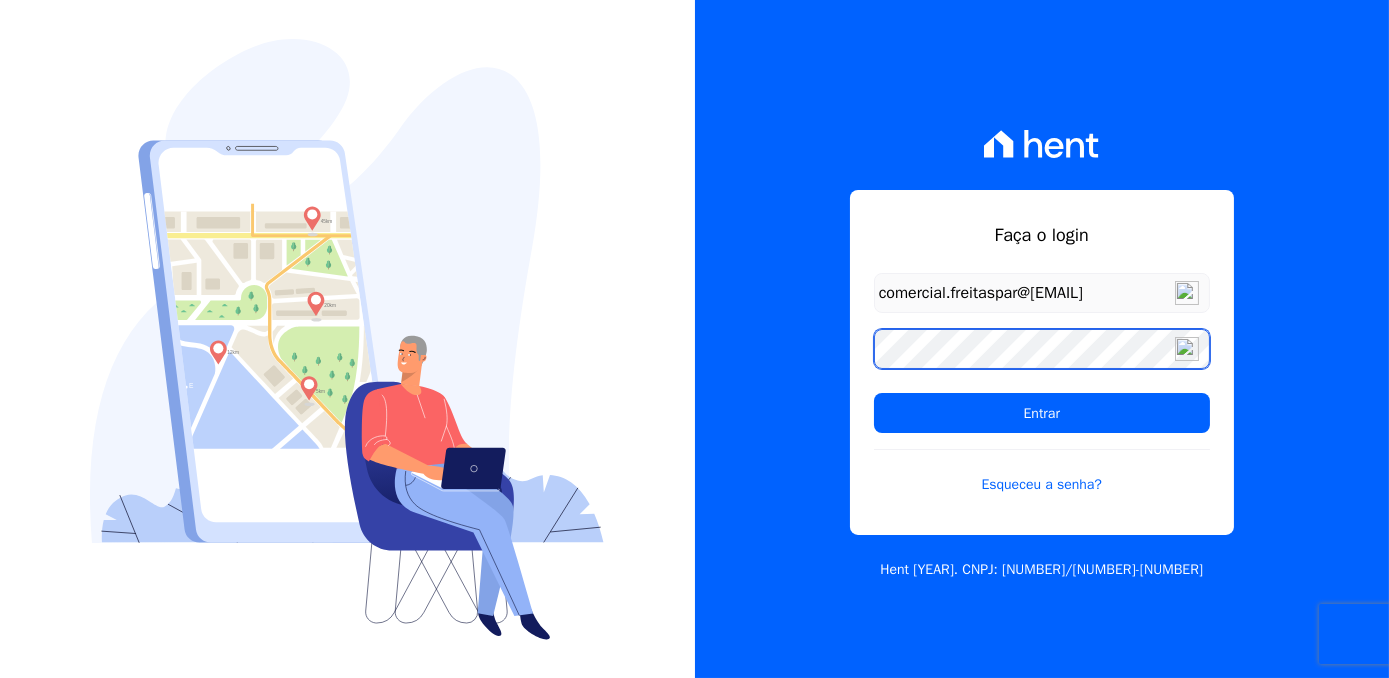 click on "Entrar" at bounding box center (1042, 413) 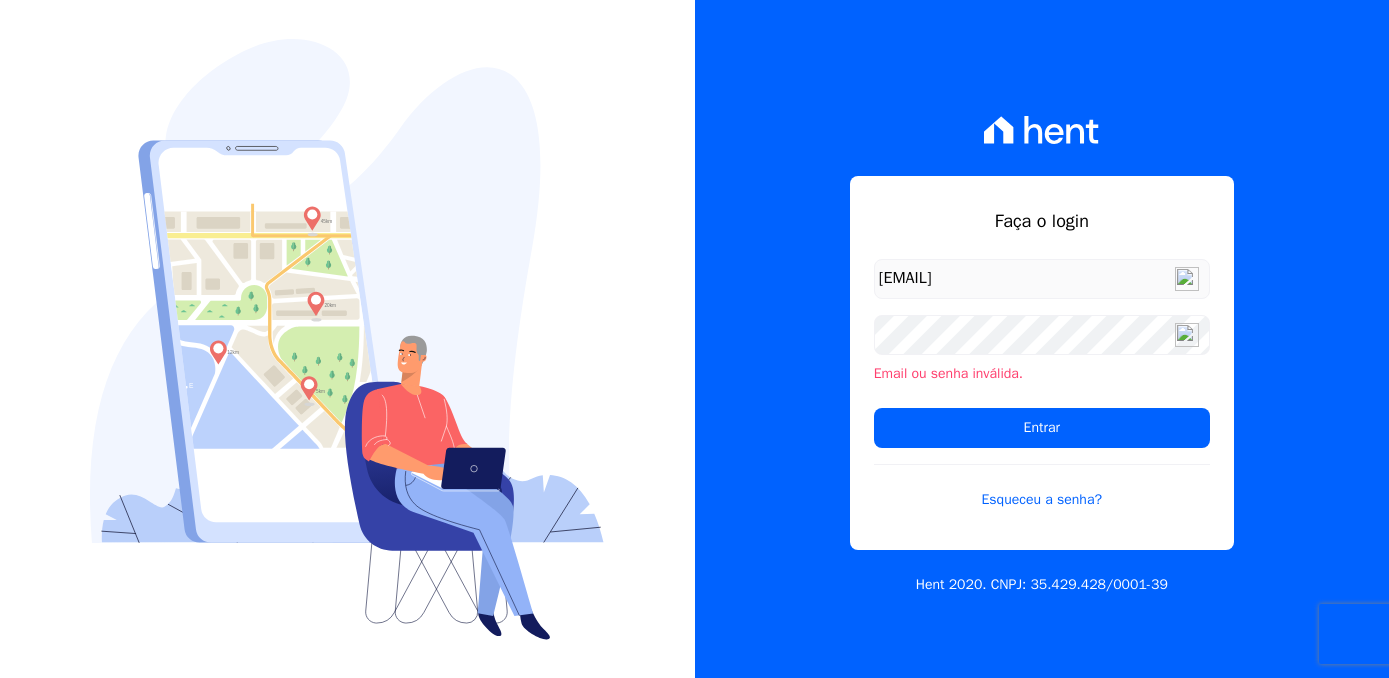 scroll, scrollTop: 0, scrollLeft: 0, axis: both 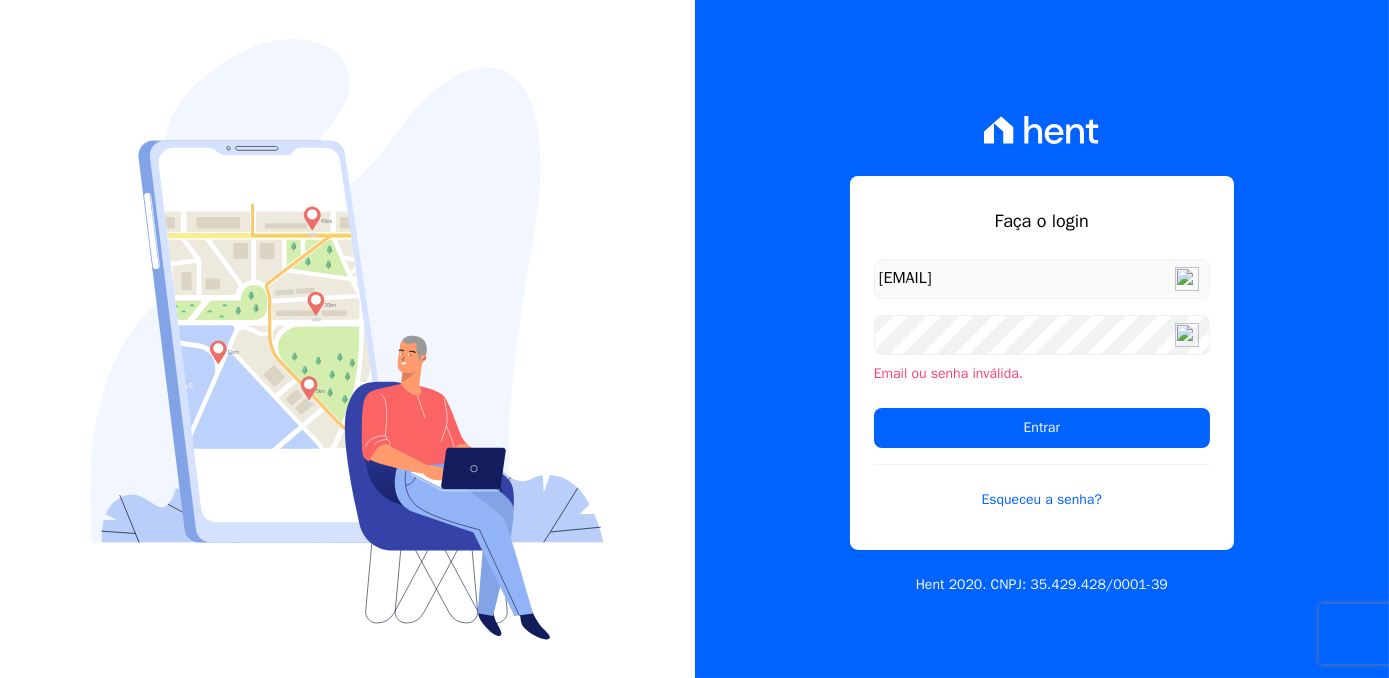 click on "Email ou senha inválida." at bounding box center (1042, 373) 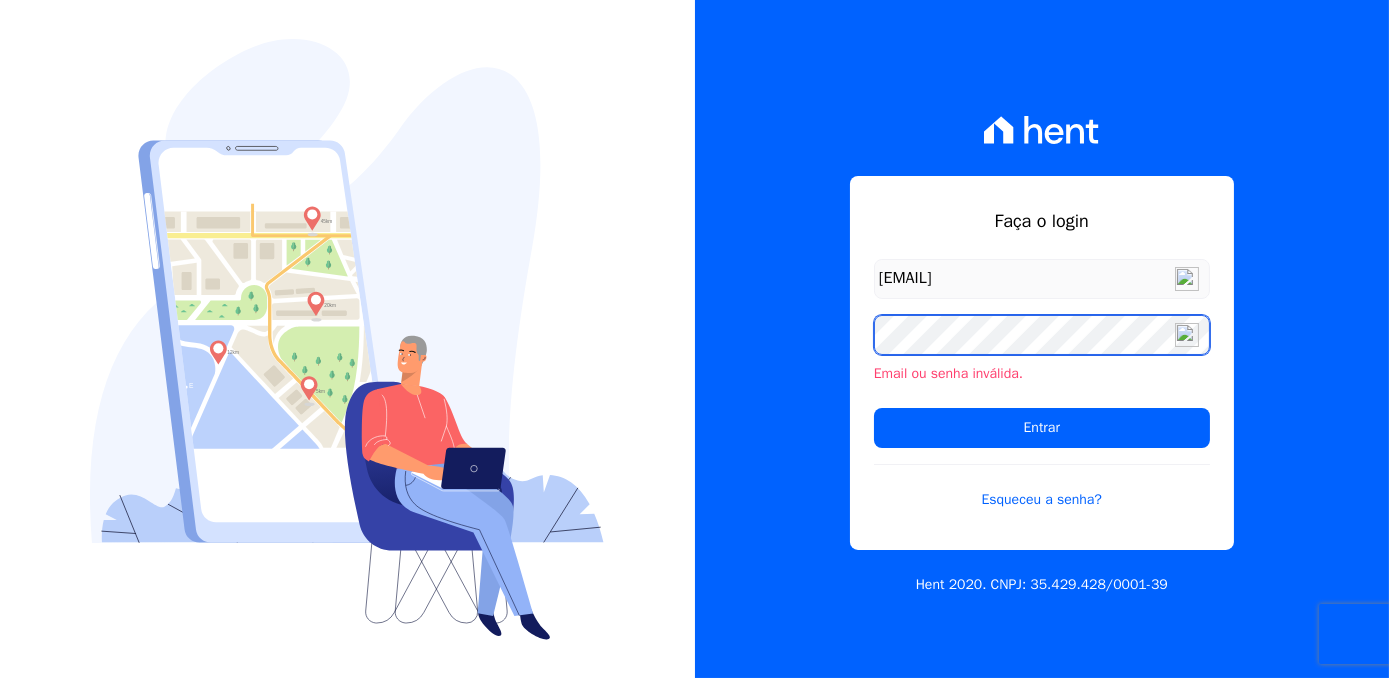 click on "Faça o login
comercial.freitaspar@gmail.com
Email ou senha inválida.
Entrar
Esqueceu a senha?
Hent 2020. CNPJ: 35.429.428/0001-39" at bounding box center [1042, 339] 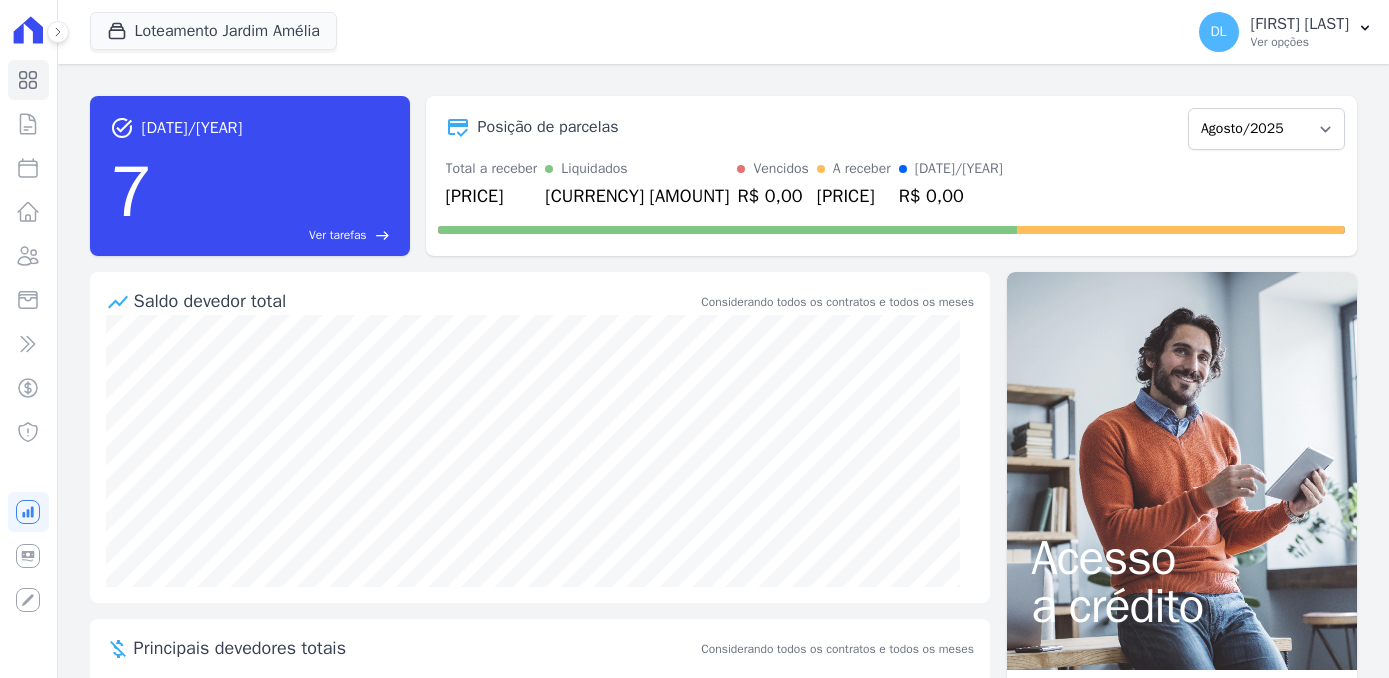 scroll, scrollTop: 0, scrollLeft: 0, axis: both 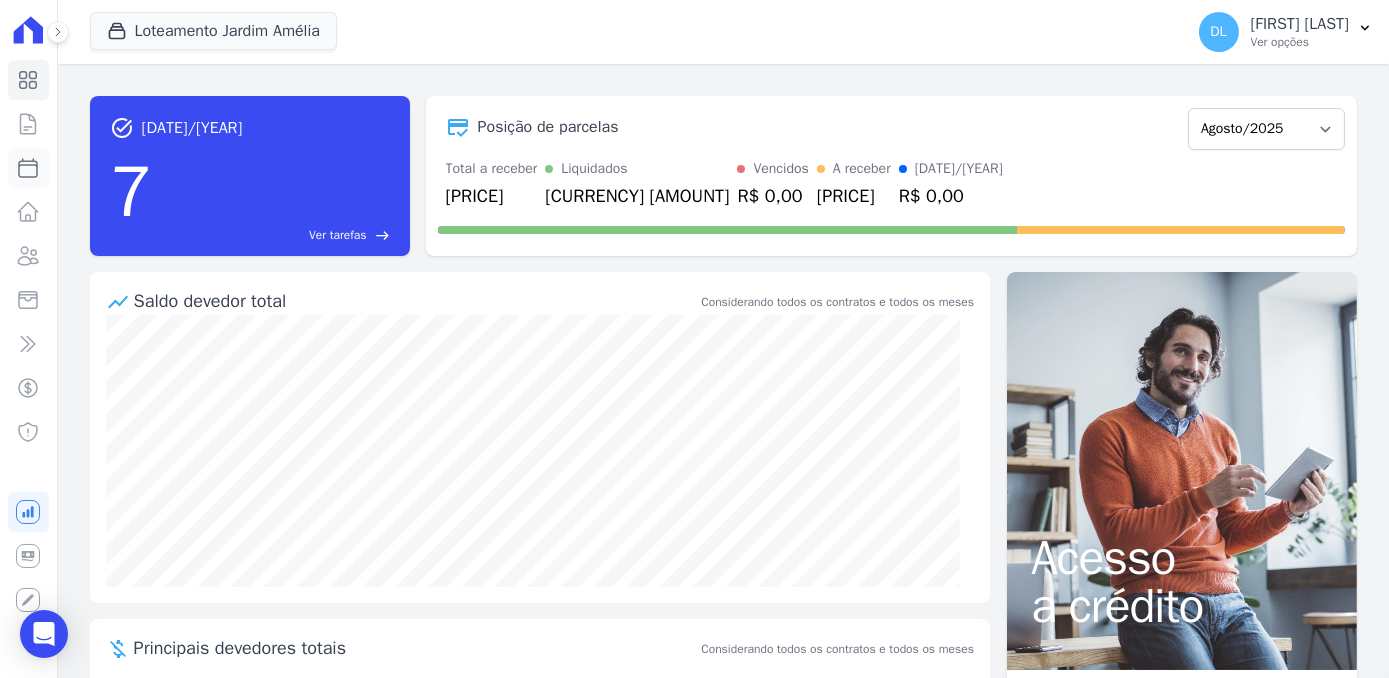 click 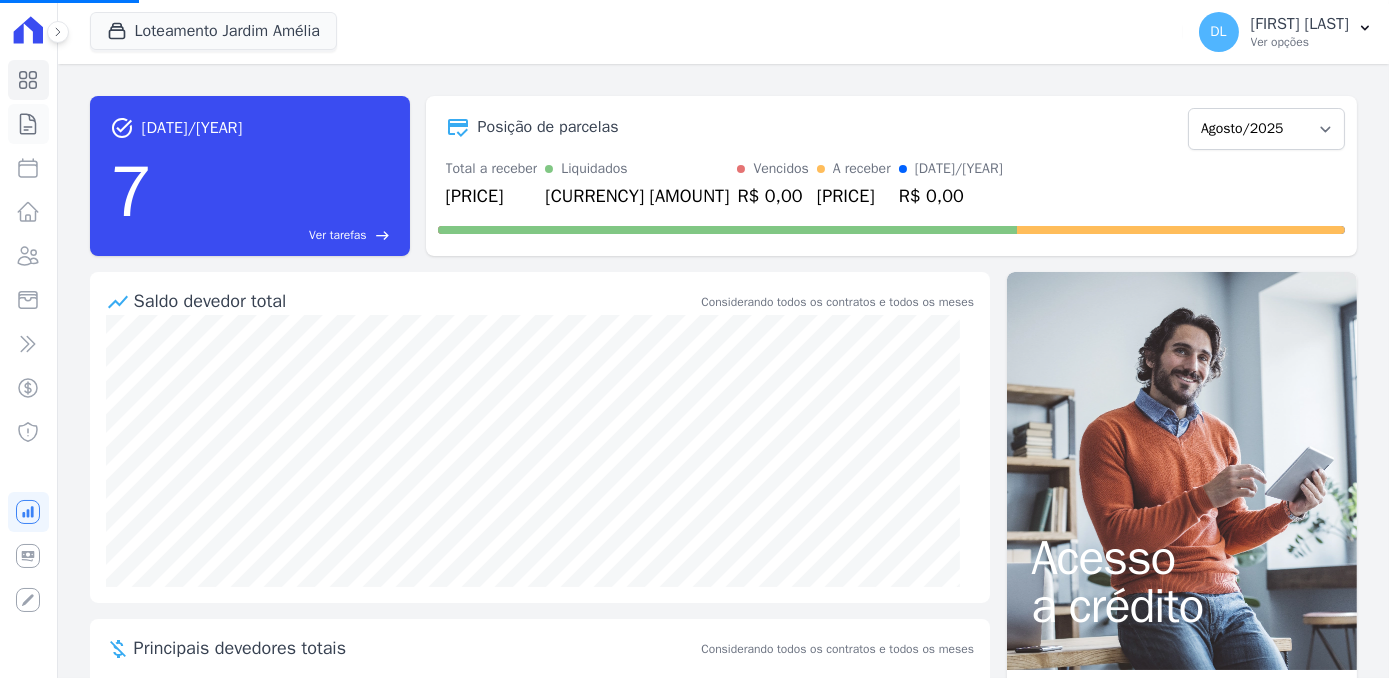select 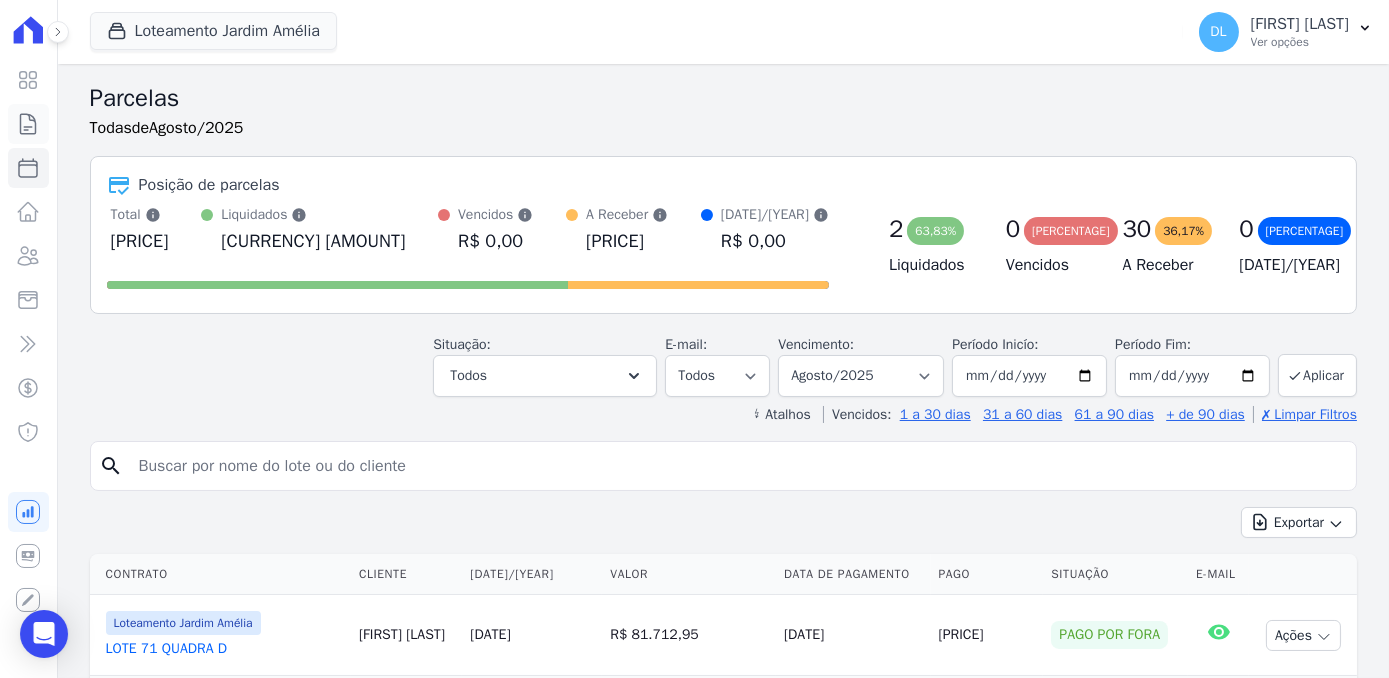 click 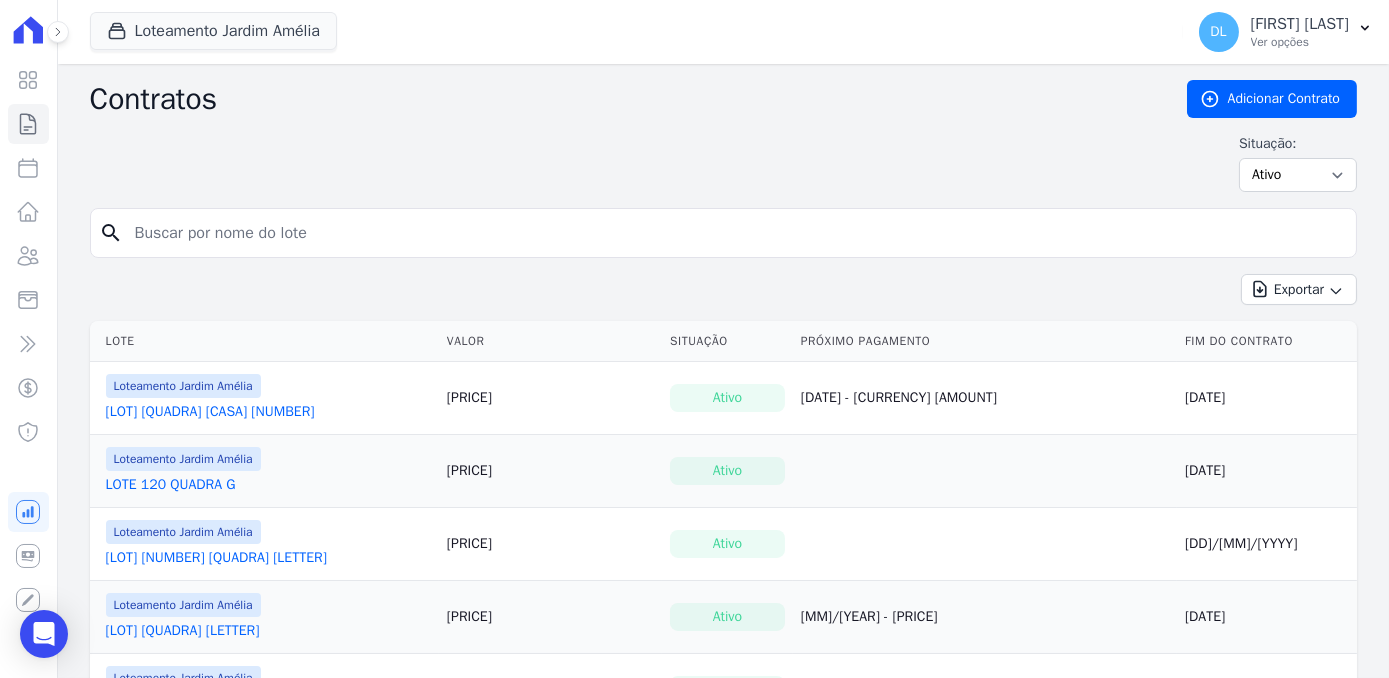 click at bounding box center (735, 233) 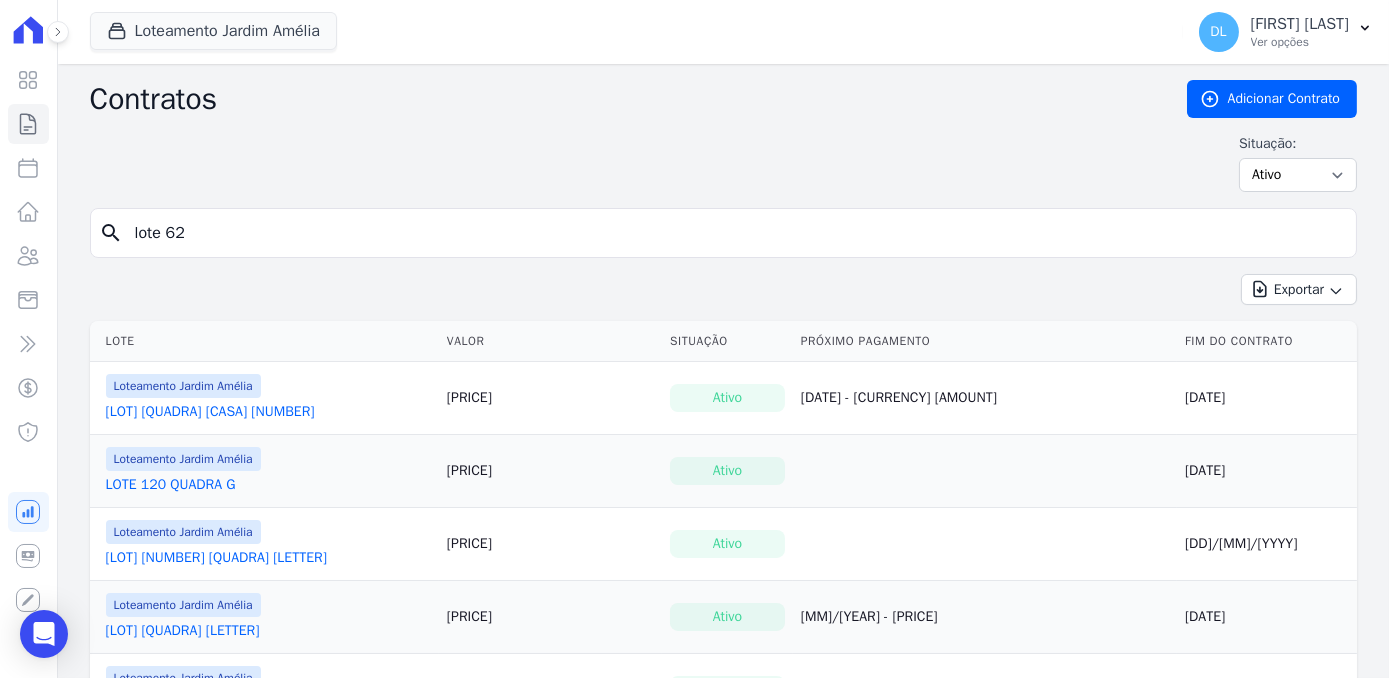 type on "lote 62" 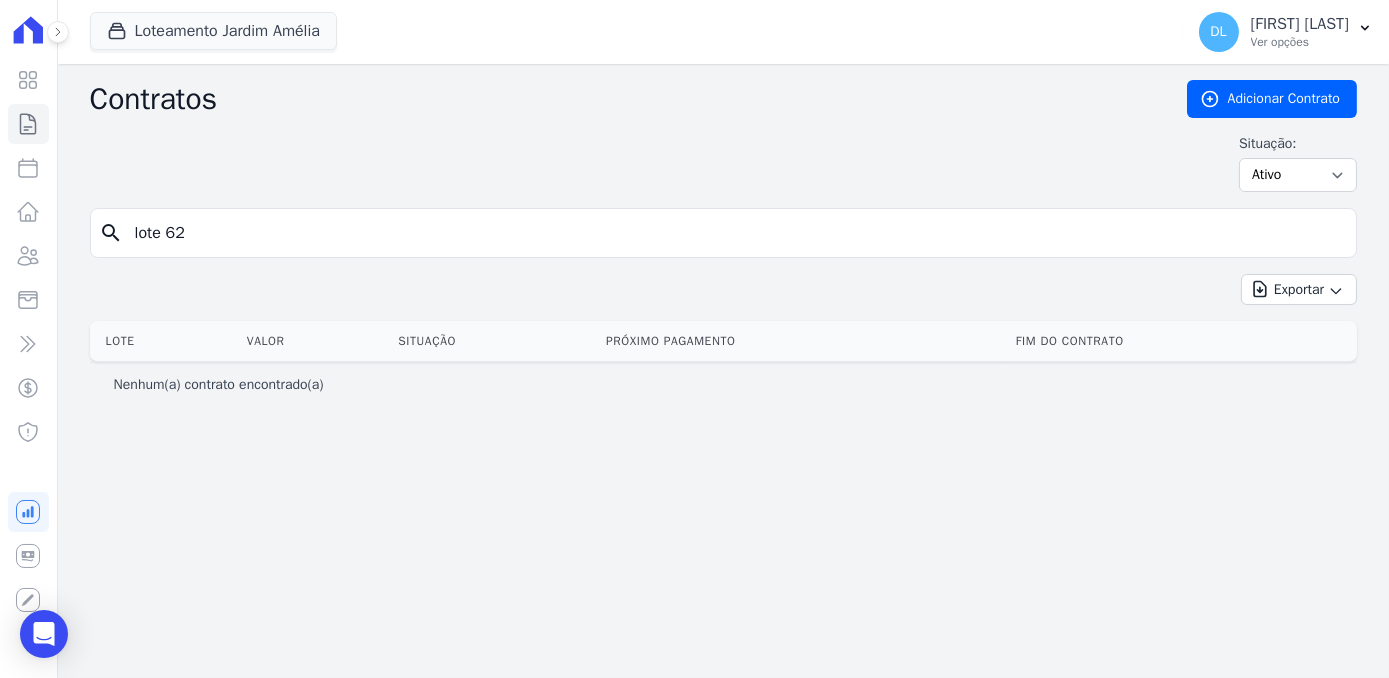 drag, startPoint x: 186, startPoint y: 228, endPoint x: 61, endPoint y: 204, distance: 127.28315 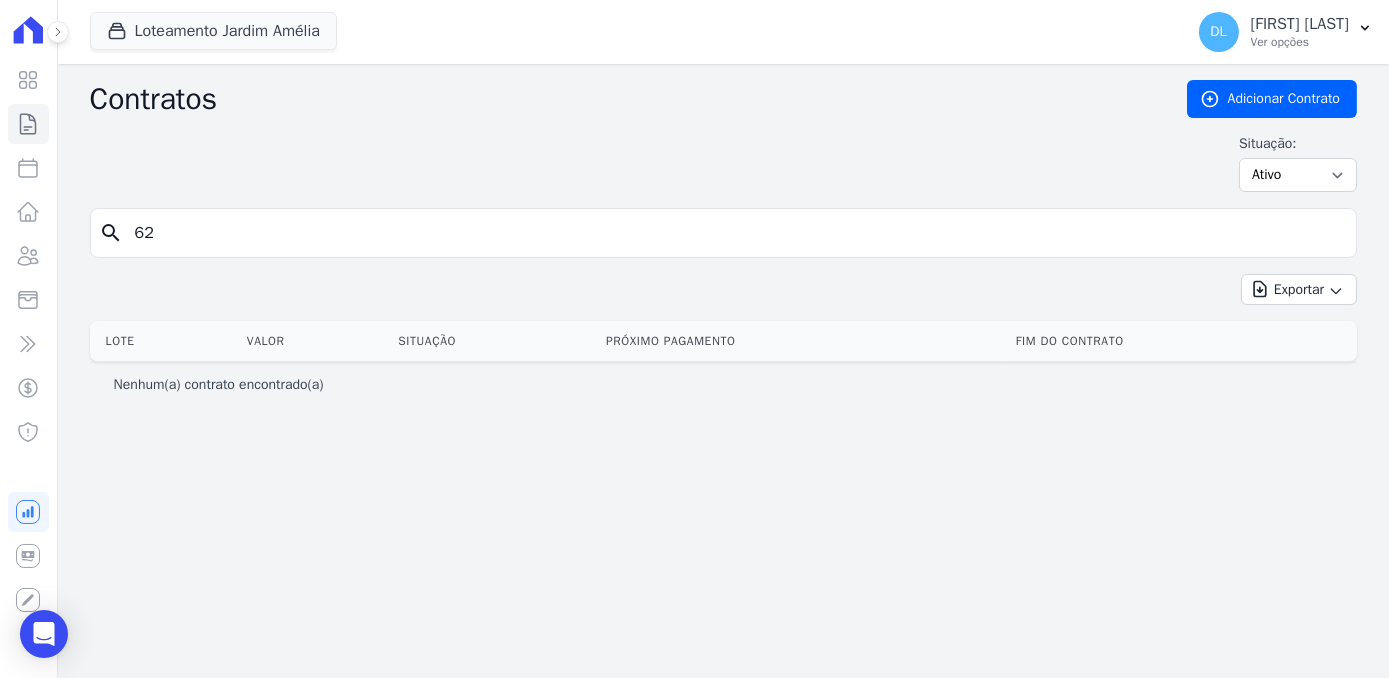 type on "62" 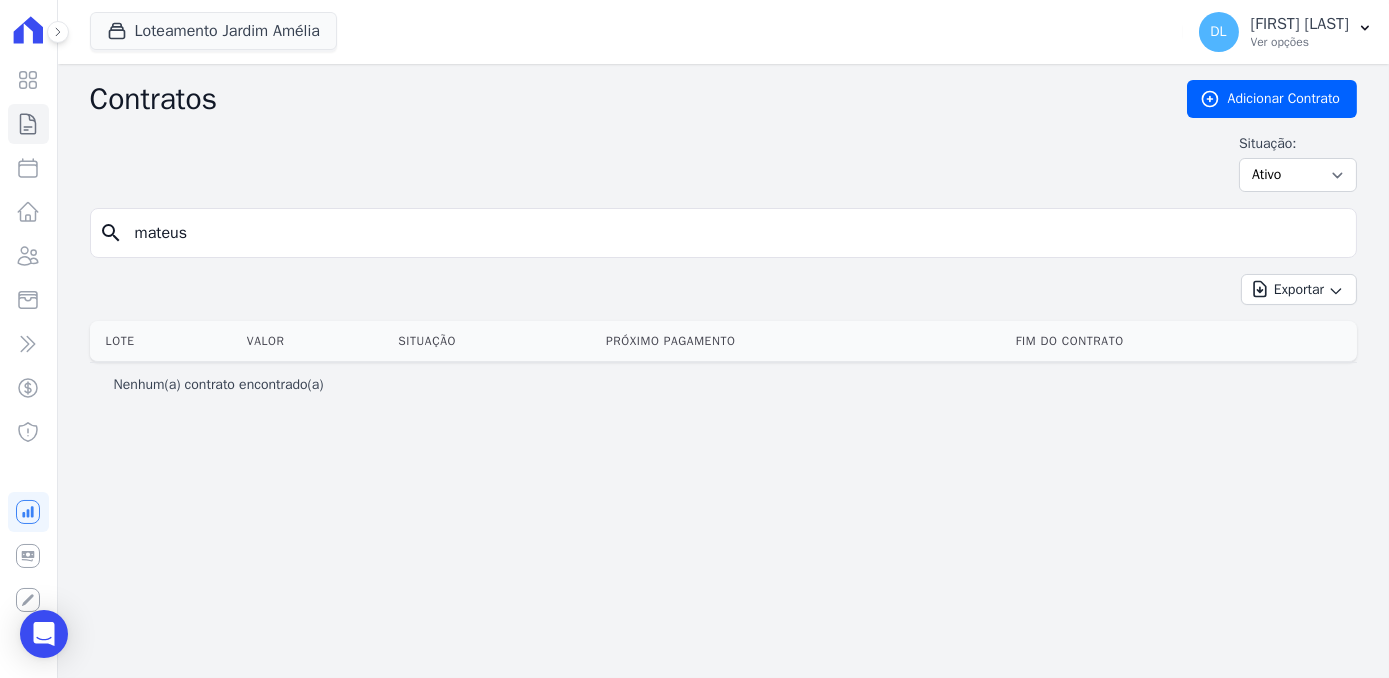 type on "mateus" 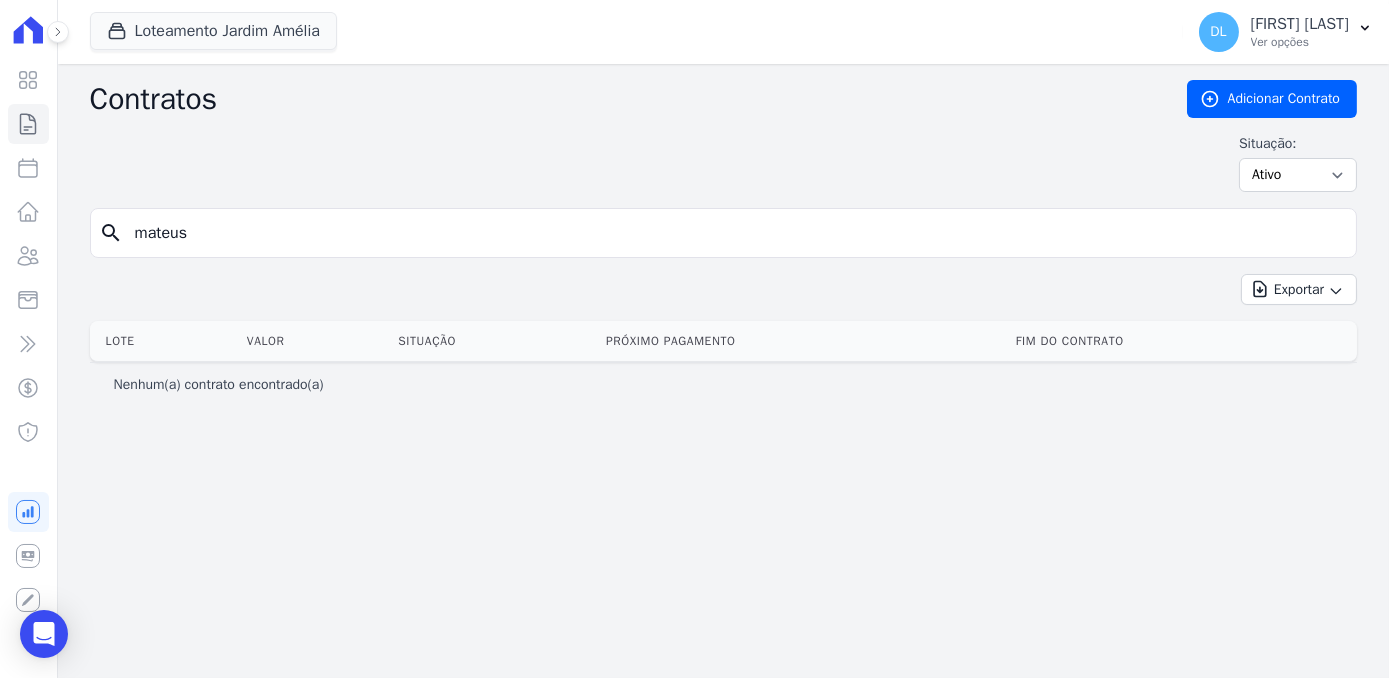 click on "mateus" at bounding box center (735, 233) 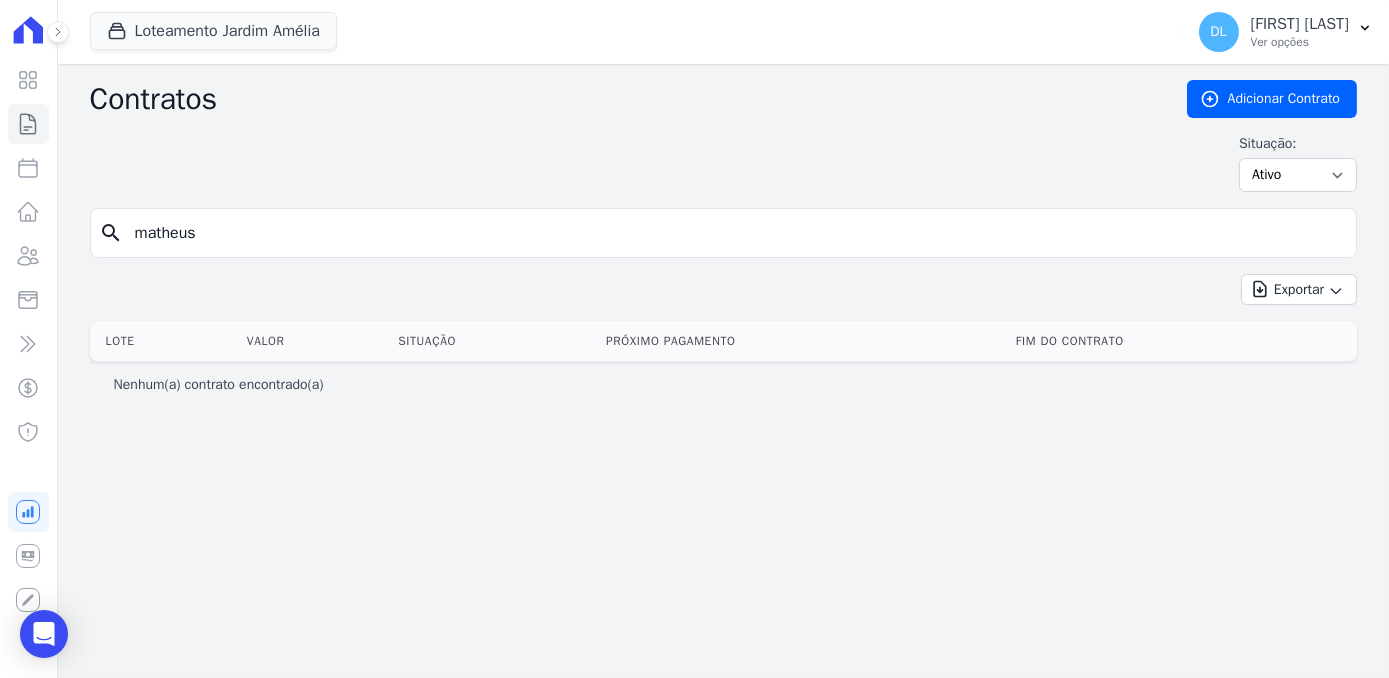type on "matheus" 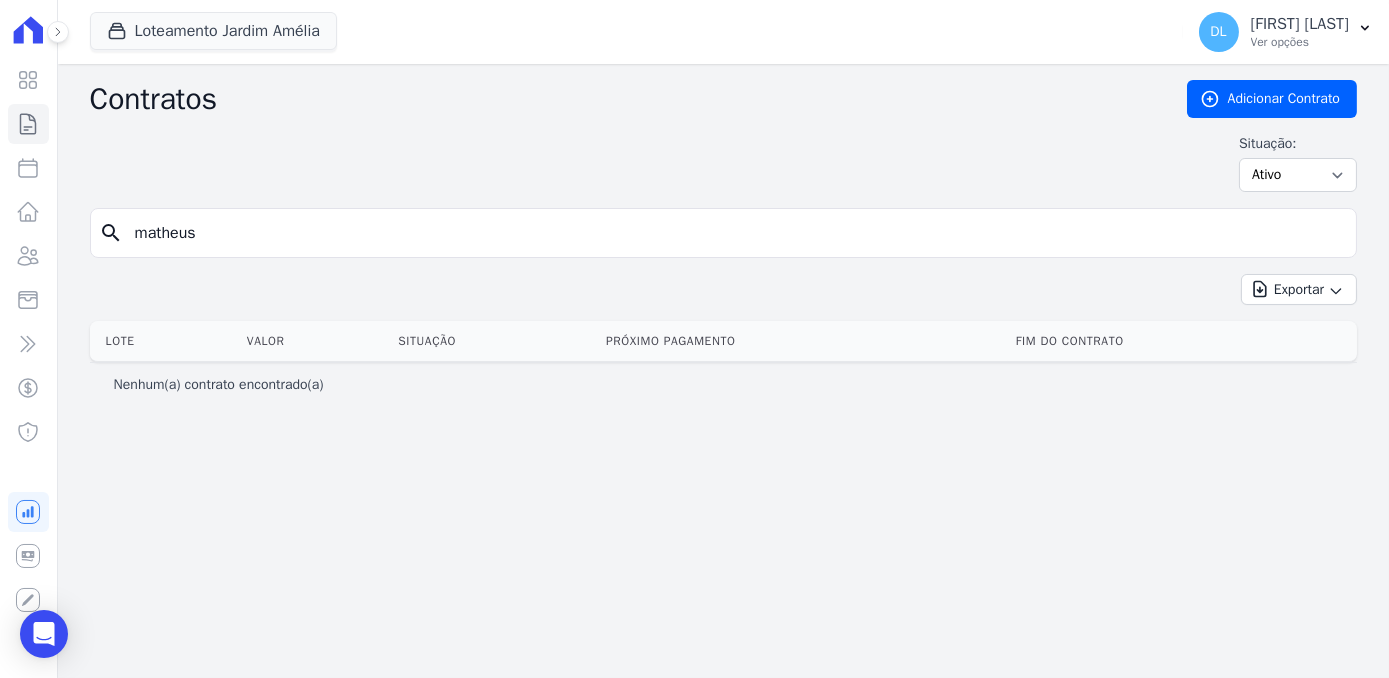drag, startPoint x: 159, startPoint y: 205, endPoint x: 149, endPoint y: 201, distance: 10.770329 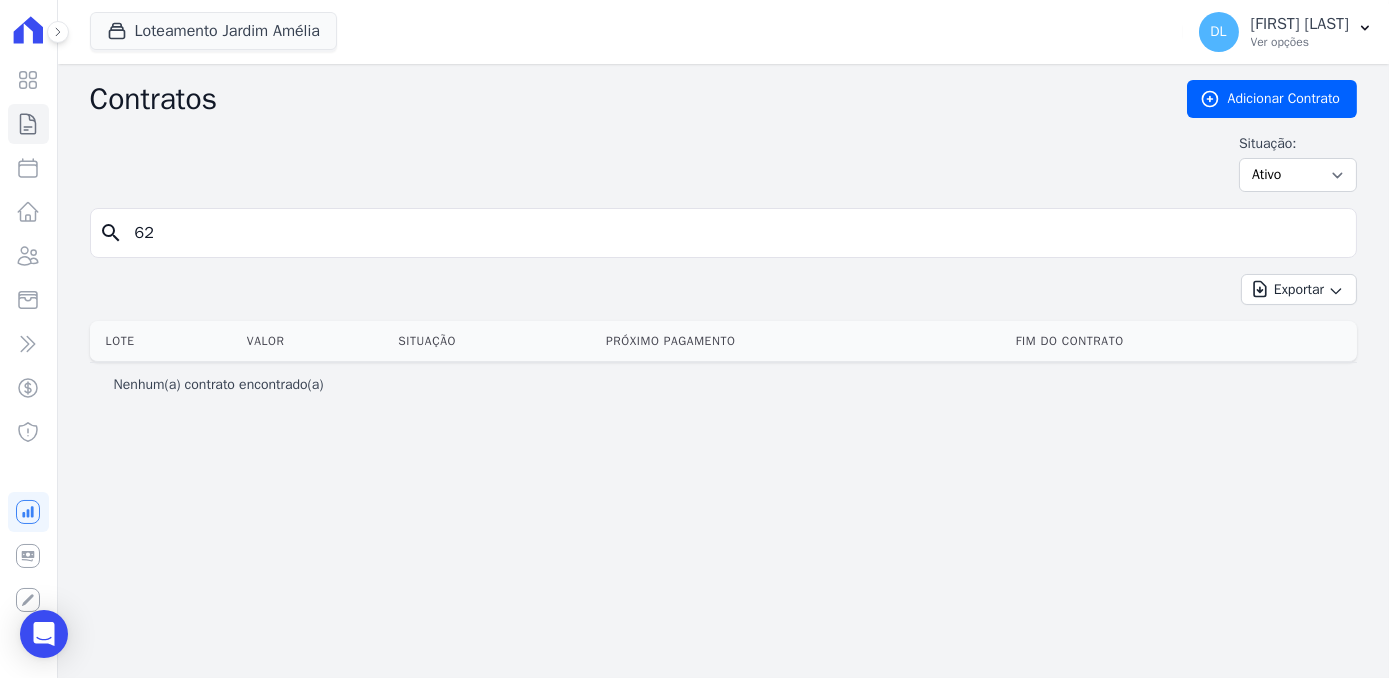 type on "62" 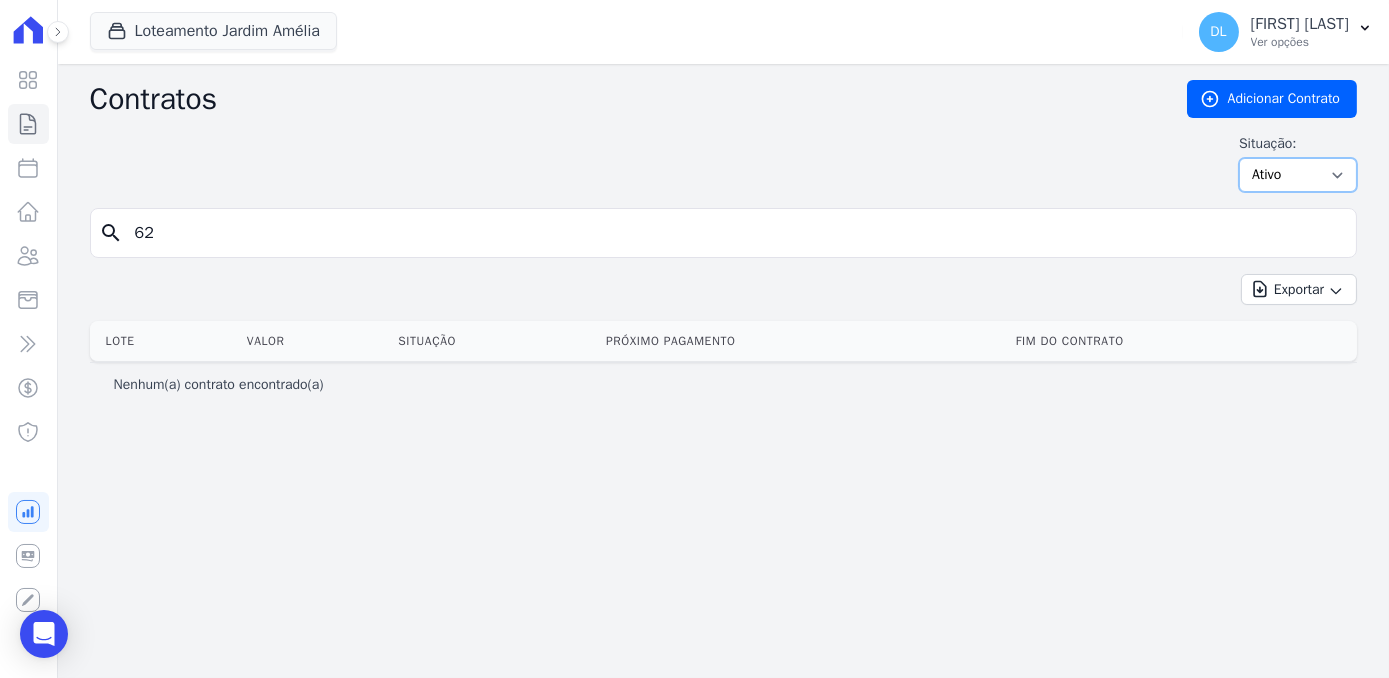 click on "Ativo
Todos
Pausado
Distratado
Rascunho
Expirado
Encerrado" at bounding box center (1298, 175) 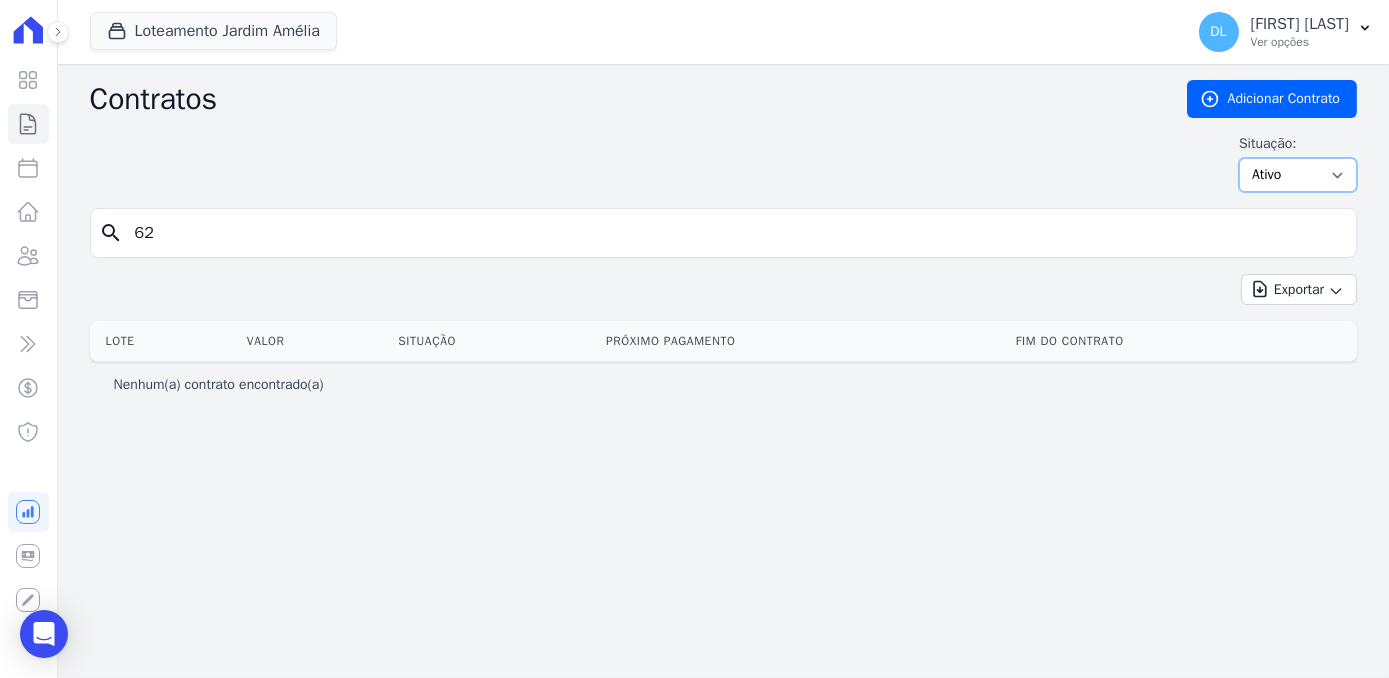 select on "all" 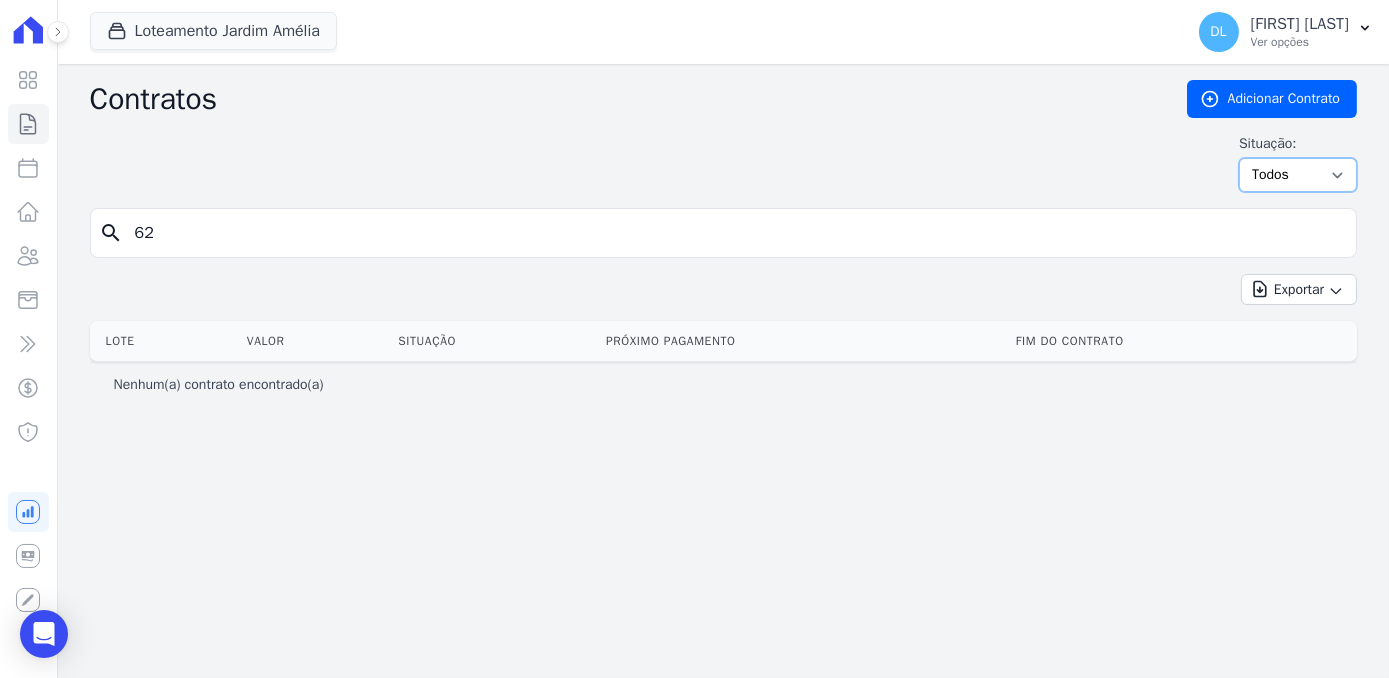 click on "Ativo
Todos
Pausado
Distratado
Rascunho
Expirado
Encerrado" at bounding box center (1298, 175) 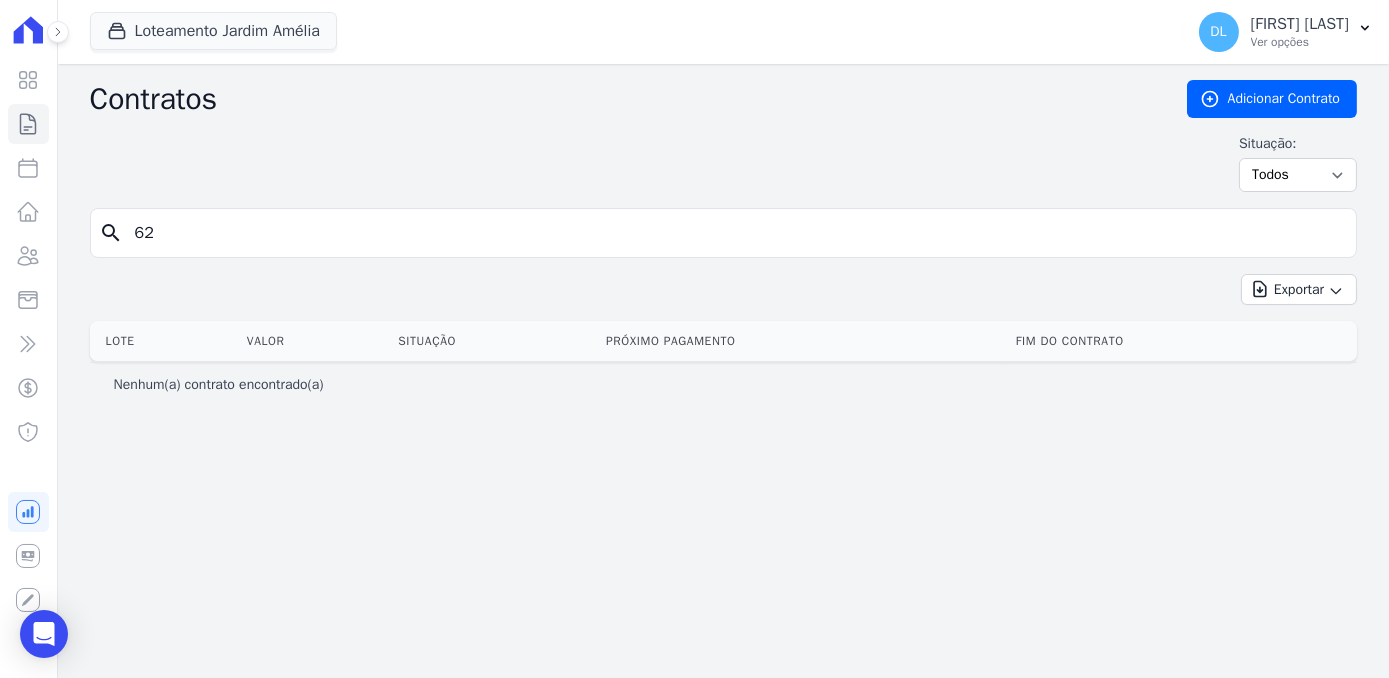 click on "search
[NUMBER]" at bounding box center (723, 233) 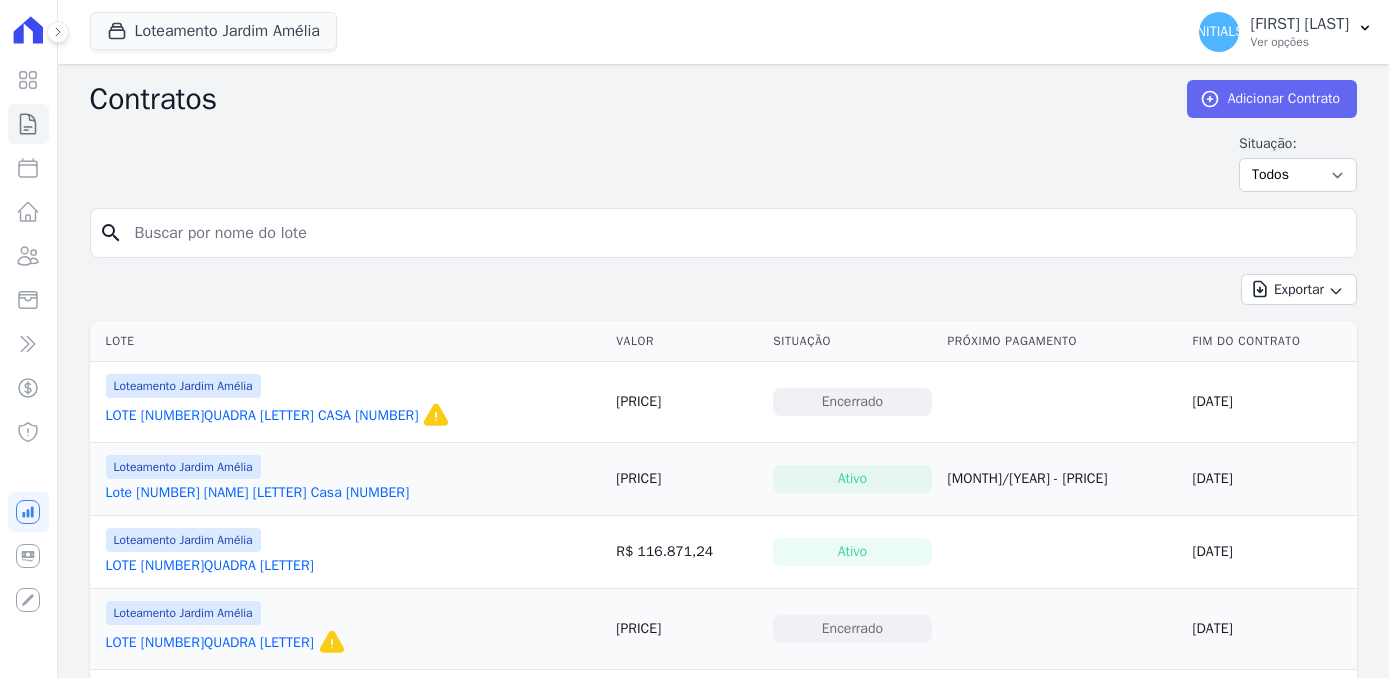 scroll, scrollTop: 0, scrollLeft: 0, axis: both 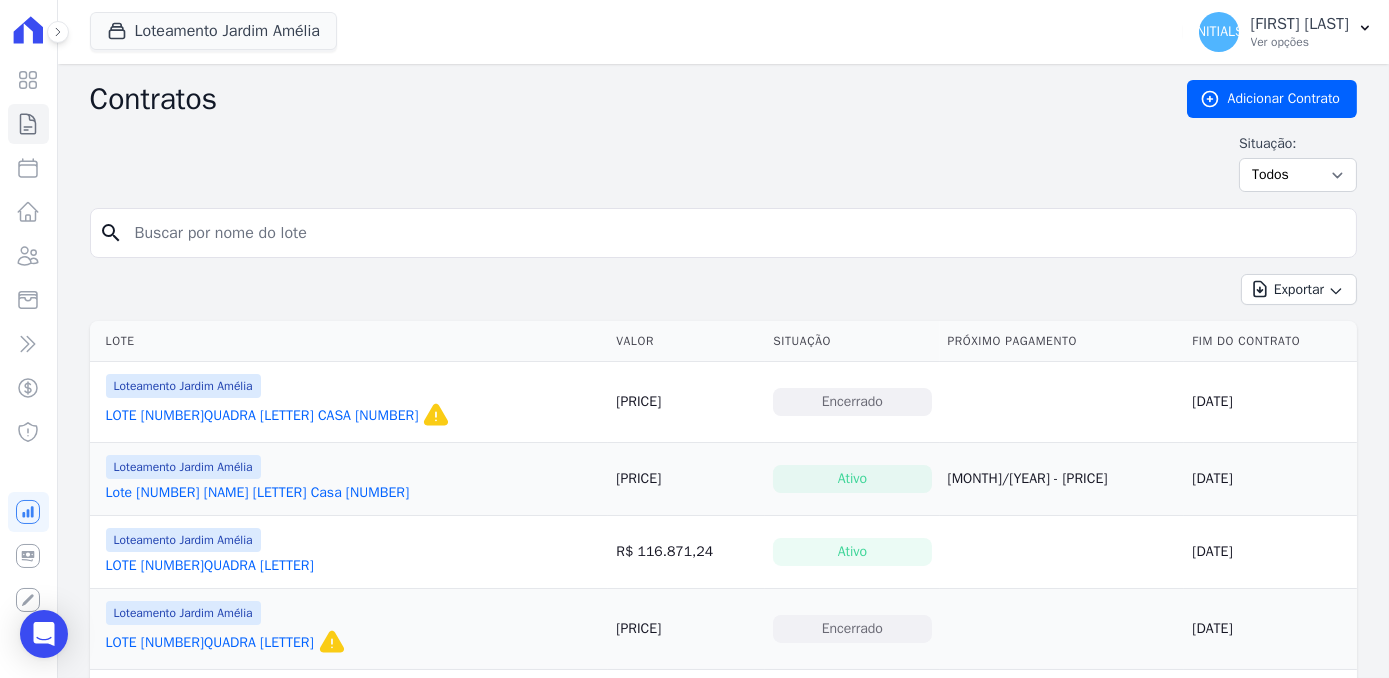 click at bounding box center (735, 233) 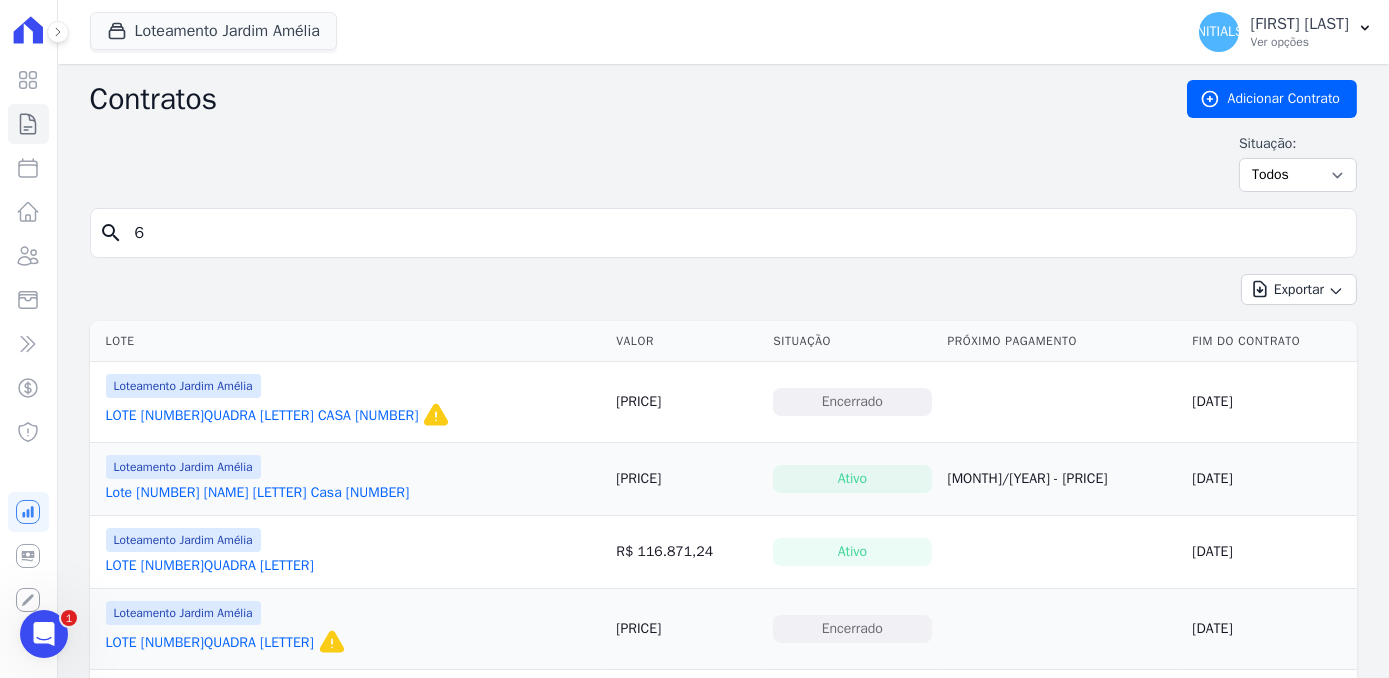 scroll, scrollTop: 0, scrollLeft: 0, axis: both 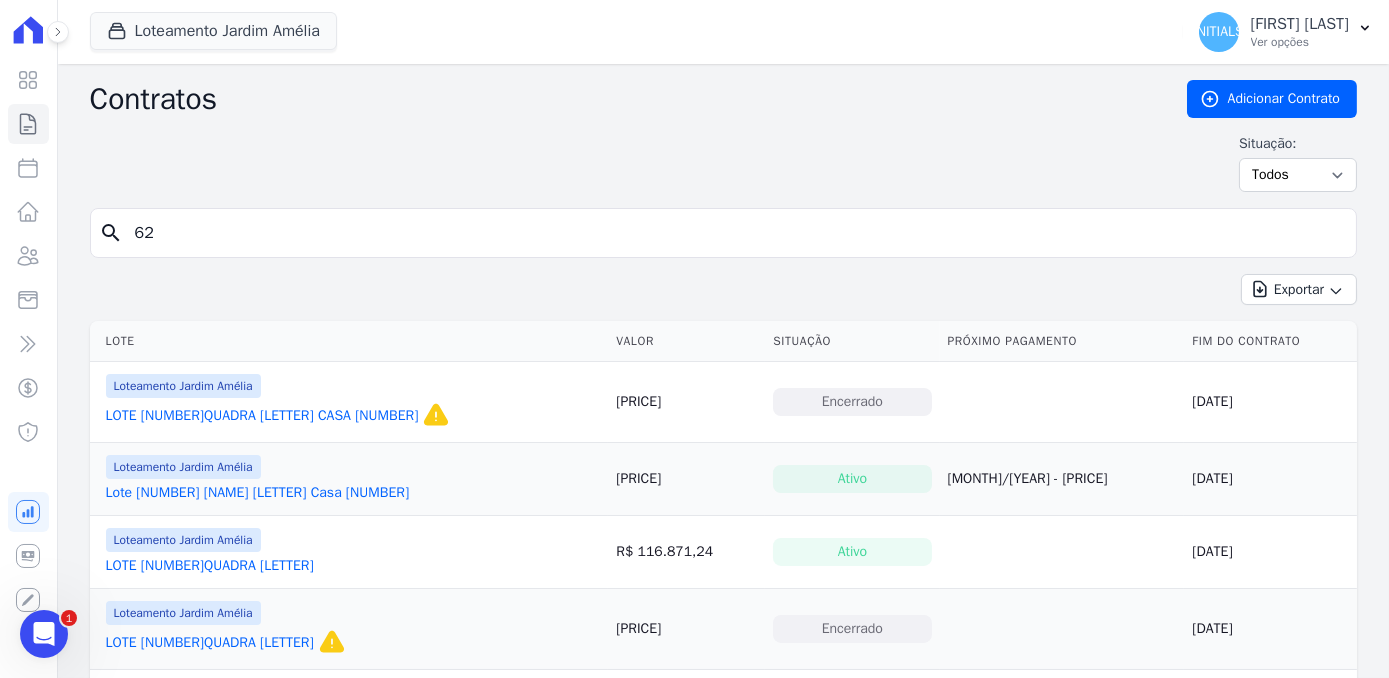 type on "62" 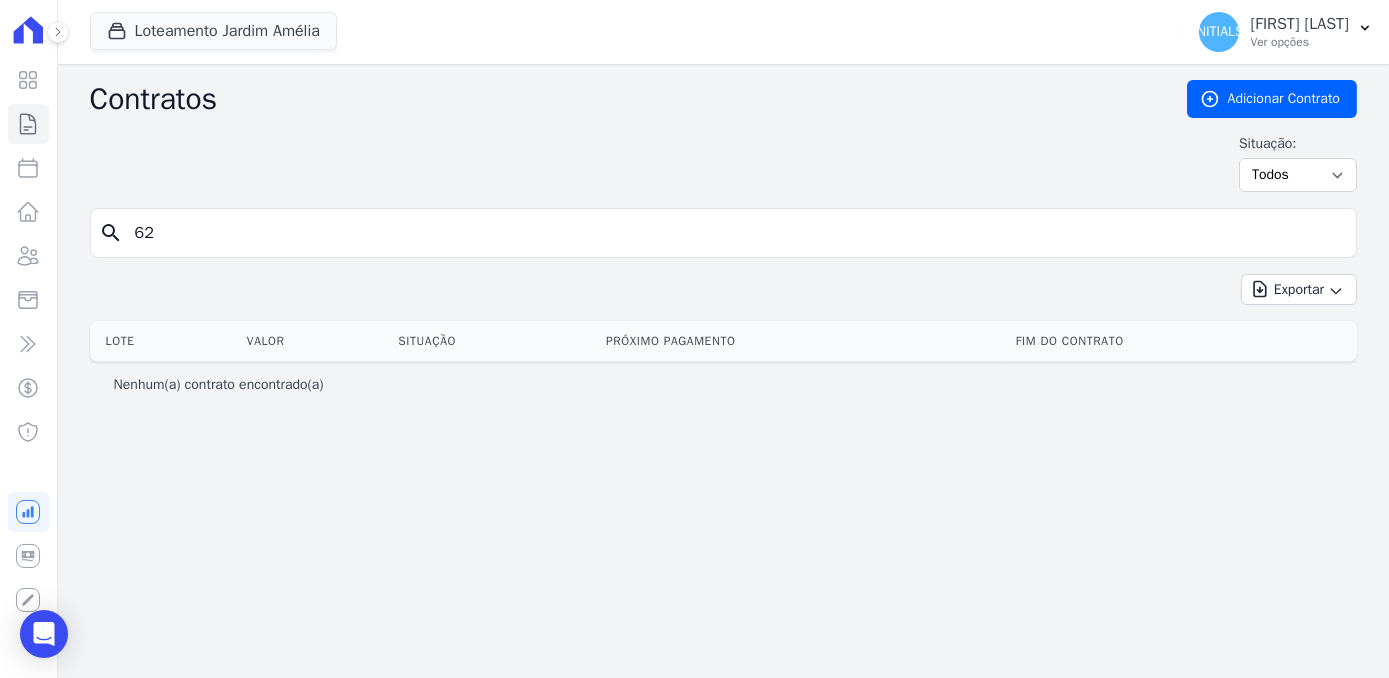 drag, startPoint x: 148, startPoint y: 220, endPoint x: 109, endPoint y: 220, distance: 39 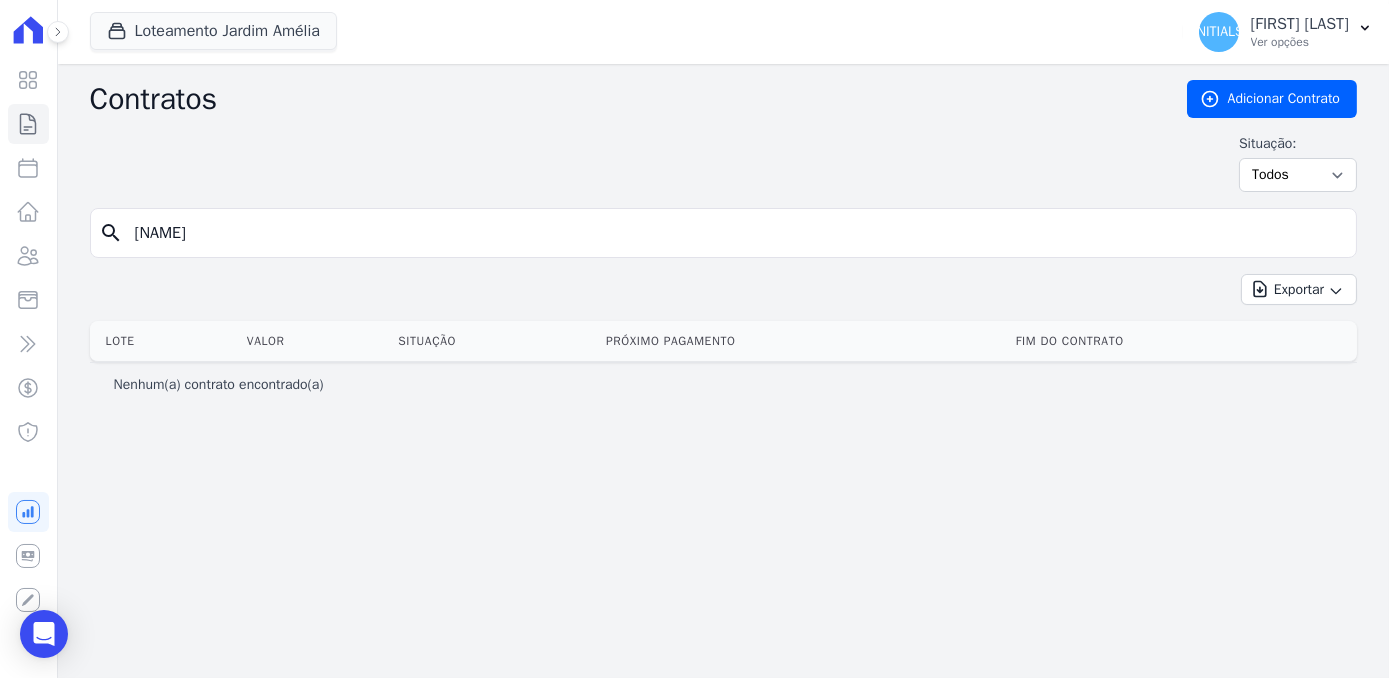 type on "[NAME]" 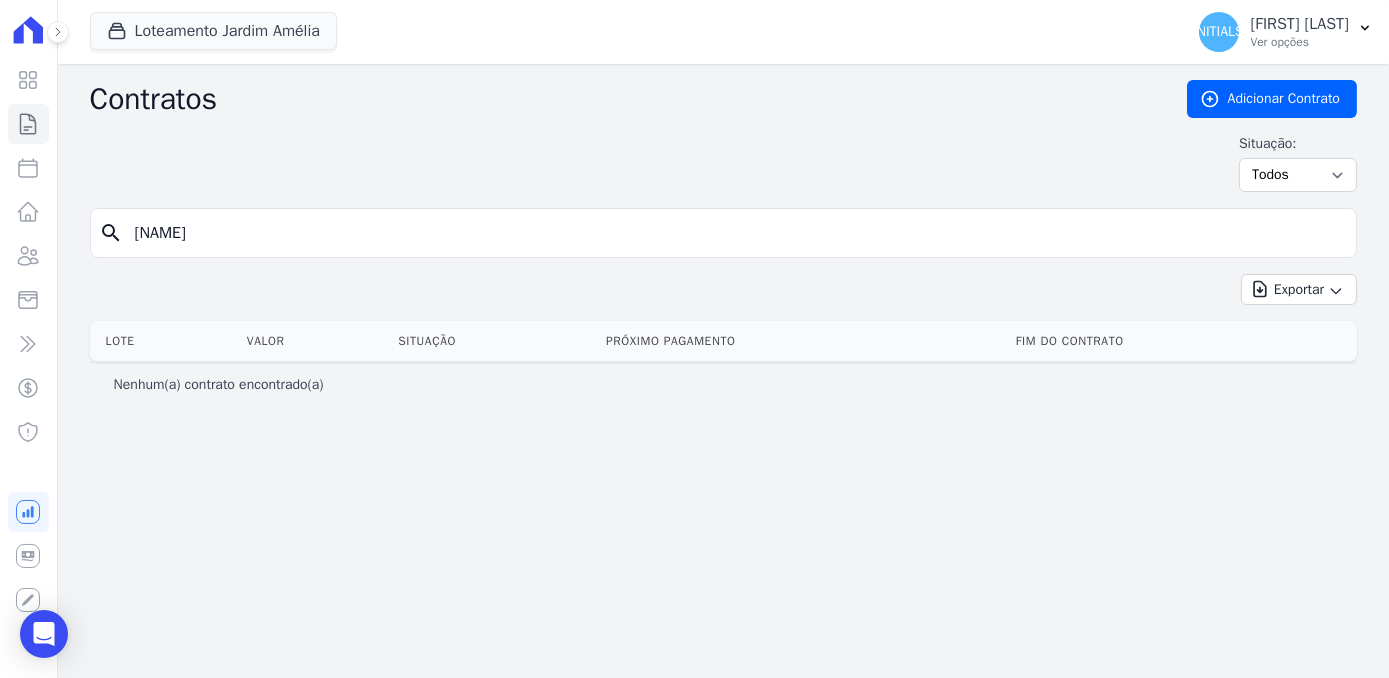 drag, startPoint x: 97, startPoint y: 199, endPoint x: 74, endPoint y: 197, distance: 23.086792 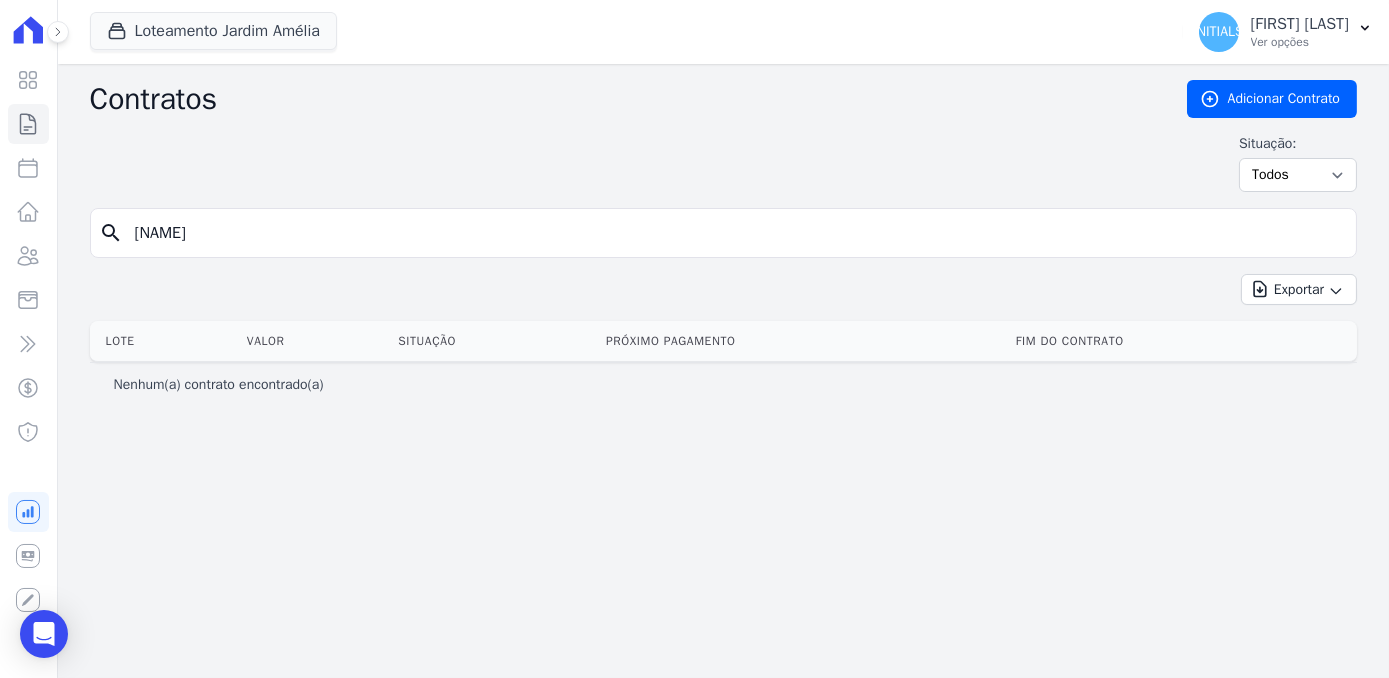 type on "mateus" 